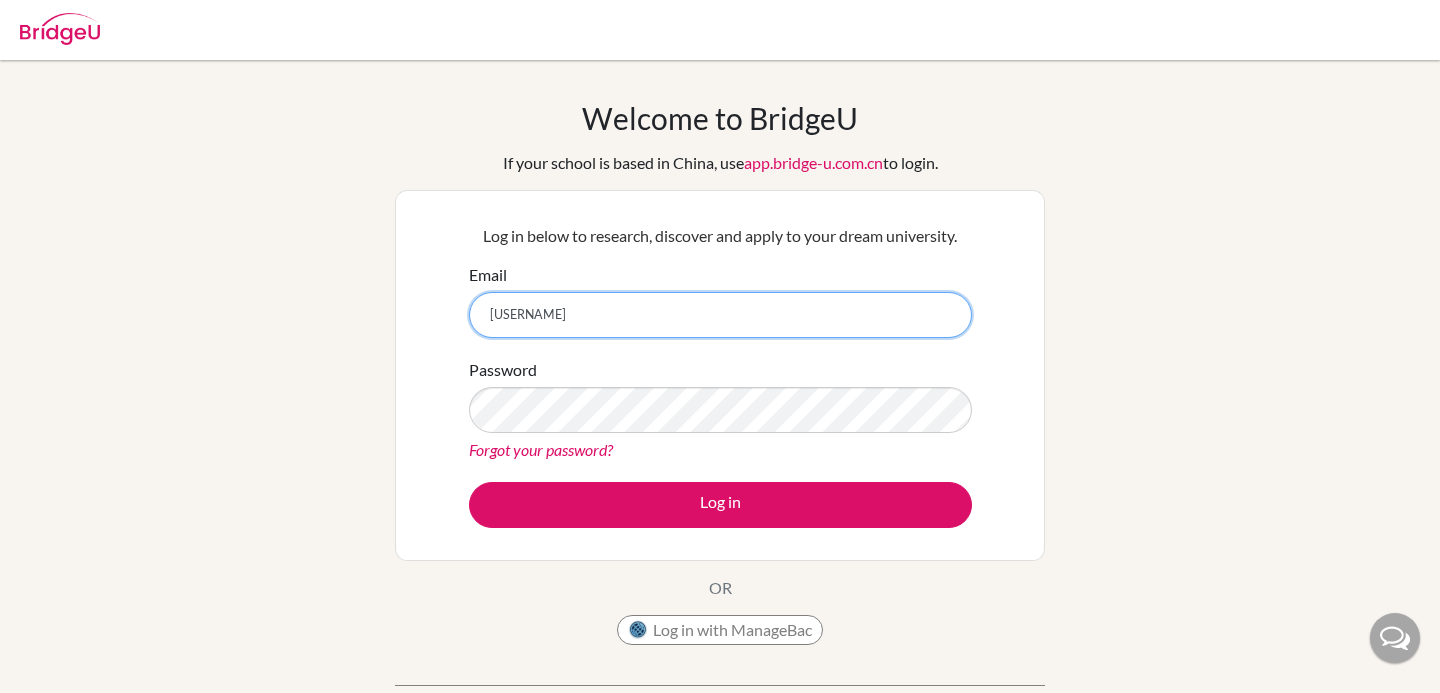 scroll, scrollTop: 0, scrollLeft: 0, axis: both 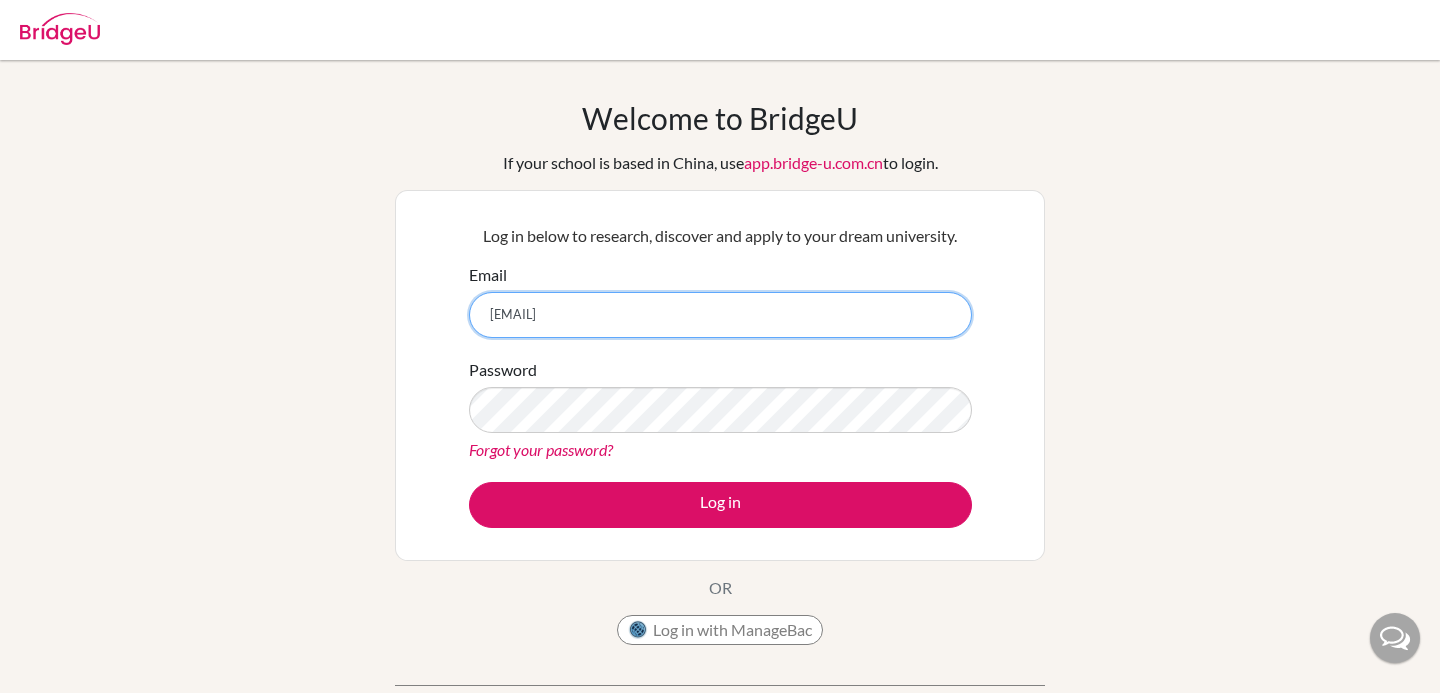 type on "[USERNAME]@[DOMAIN]" 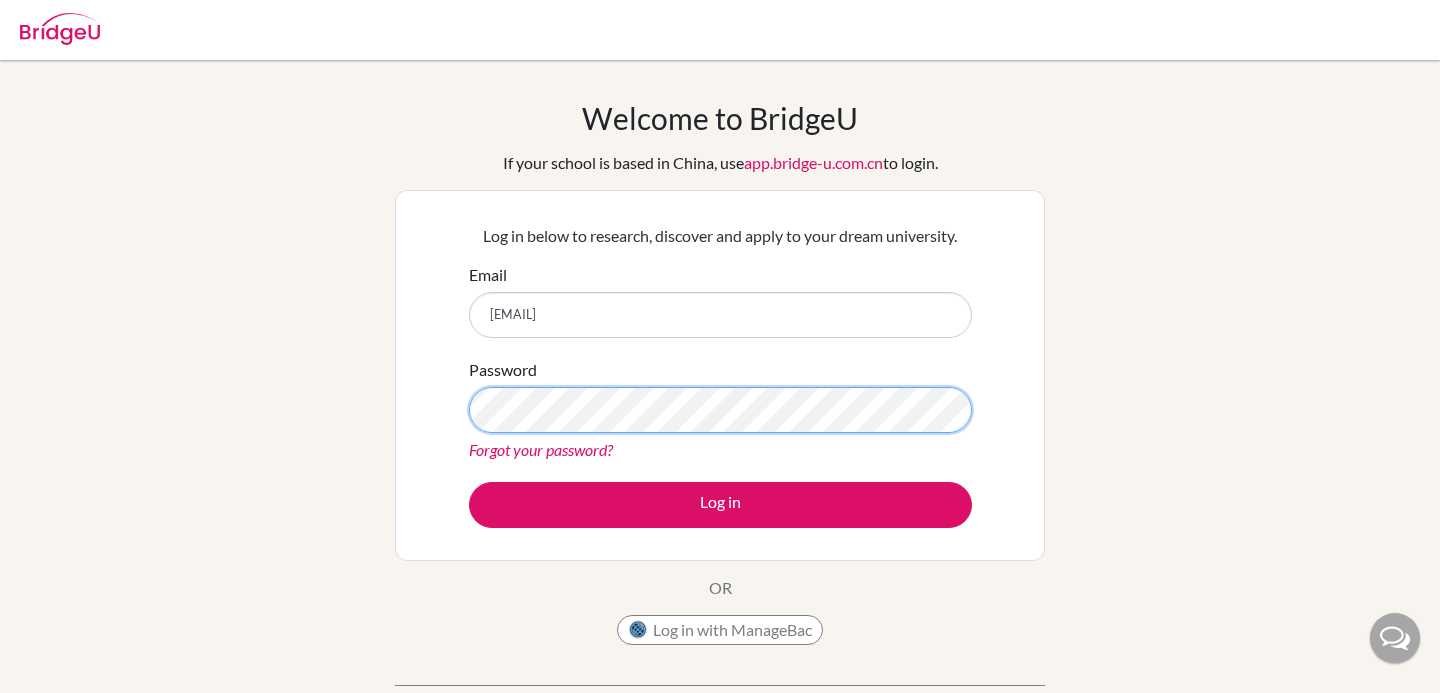 click on "Log in" at bounding box center (720, 505) 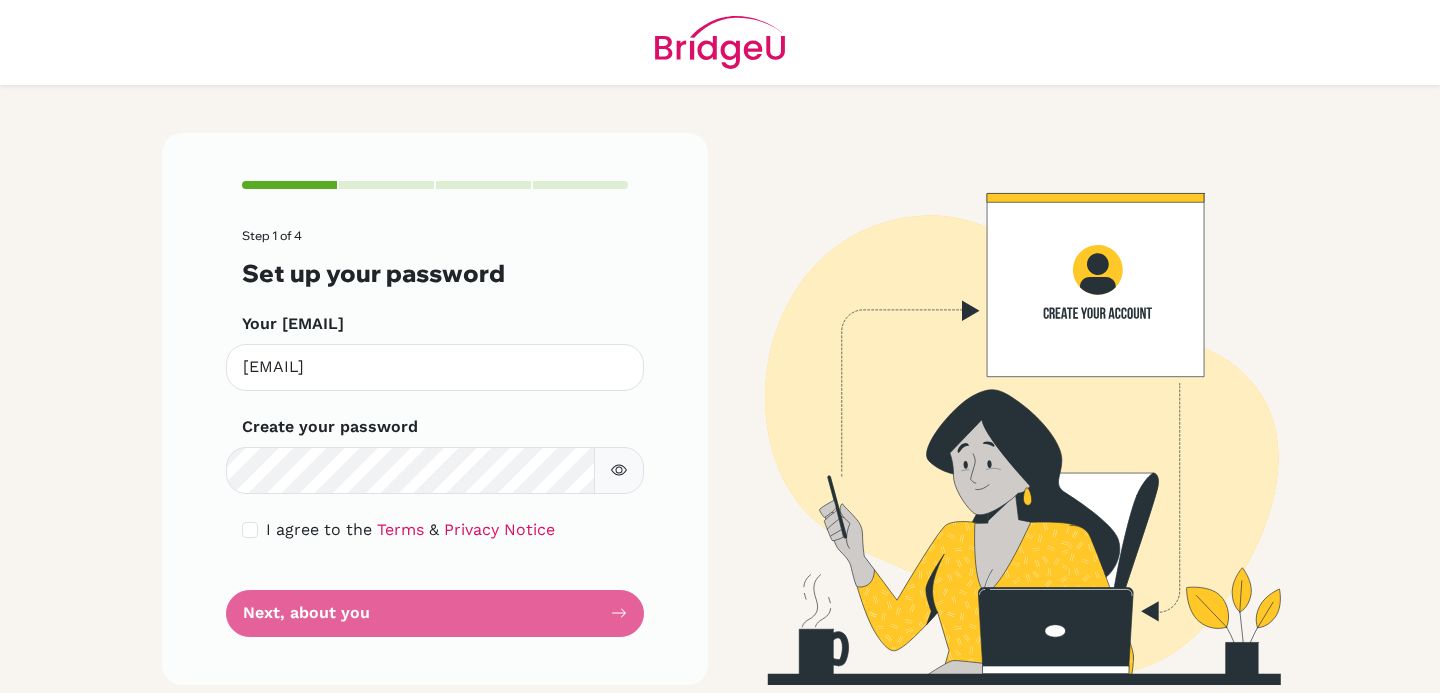 scroll, scrollTop: 0, scrollLeft: 0, axis: both 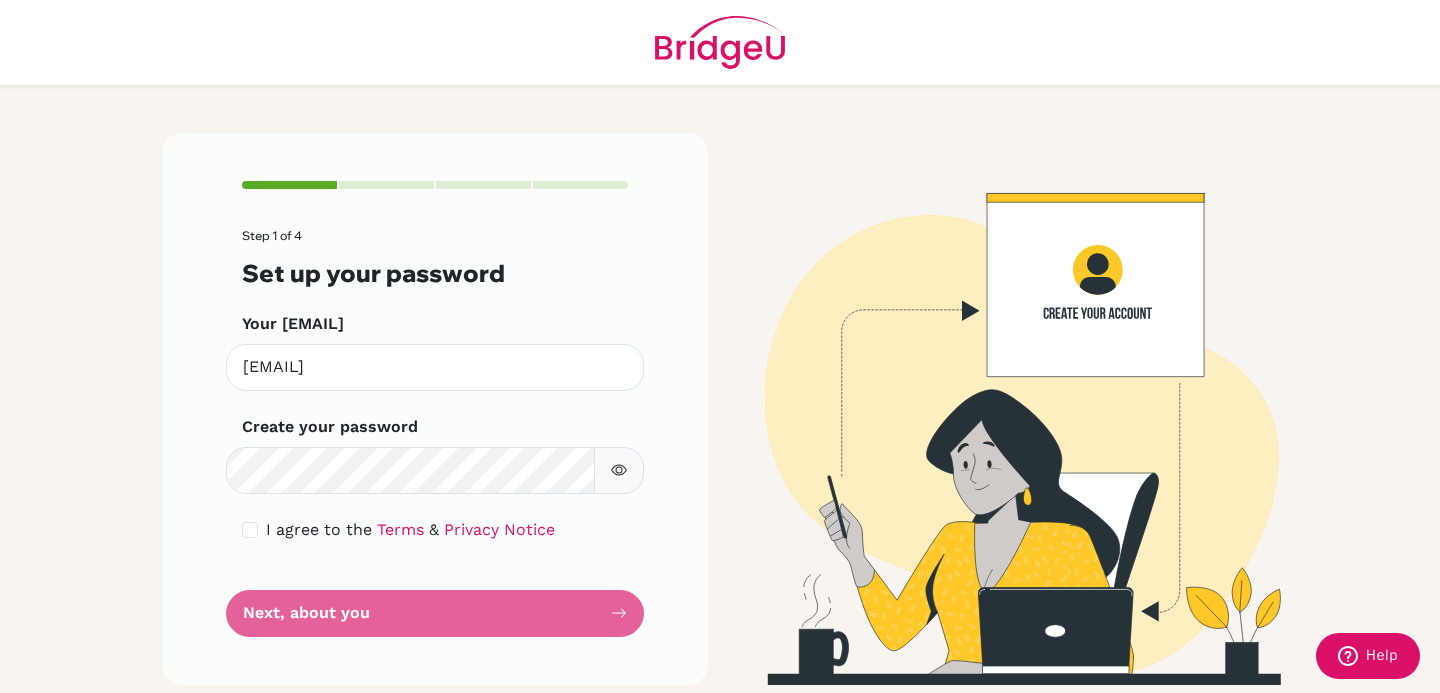 click 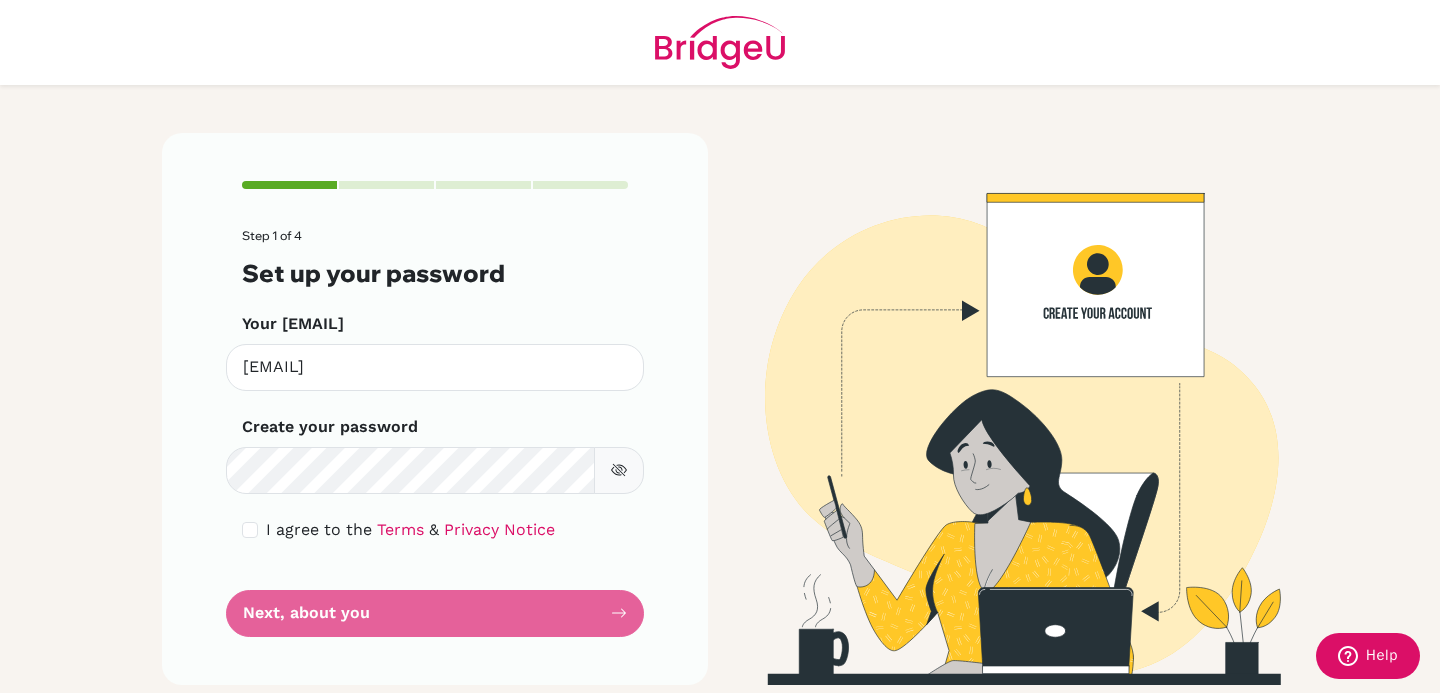 click 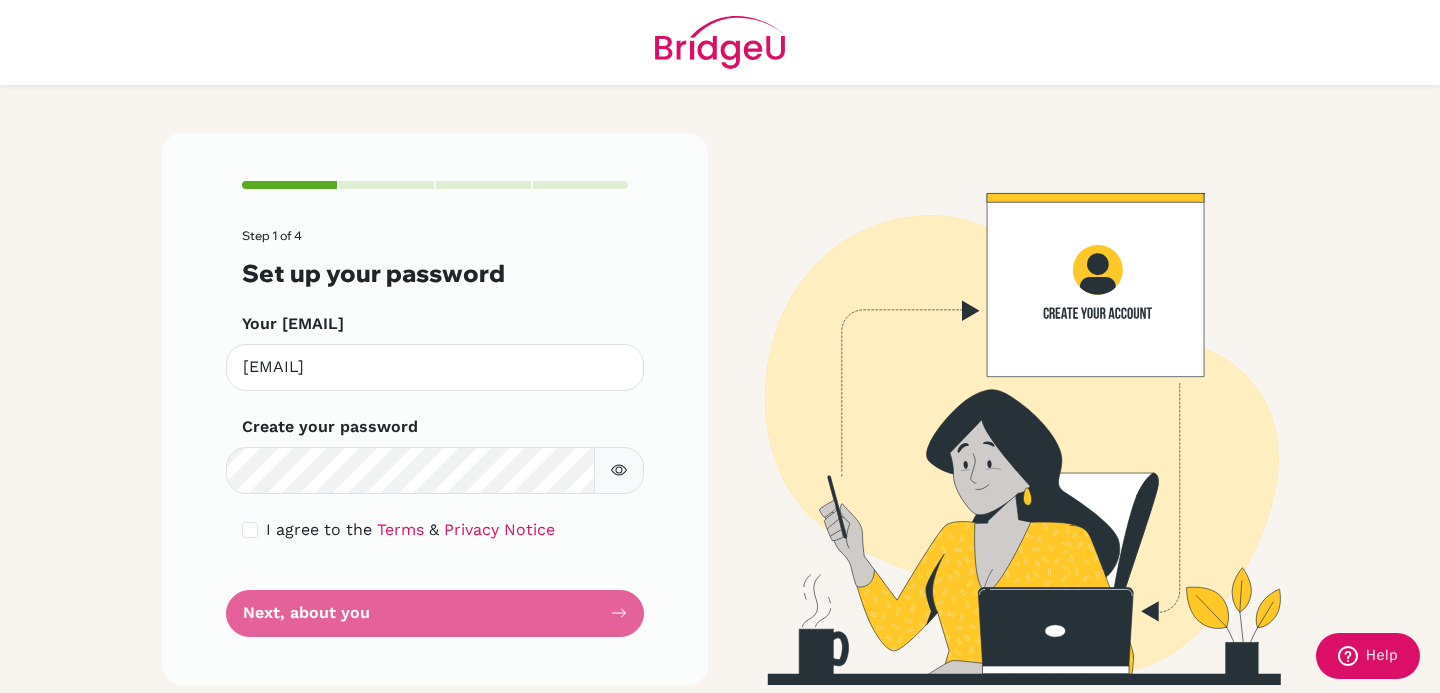 click on "Step 1 of 4
Set up your password
Your email
louiswidagdo@sekolahciputra.sch.id
Invalid email
Create your password
Make sure it's at least 6 characters
I agree to the
Terms
&
Privacy Notice
Next, about you" at bounding box center [435, 433] 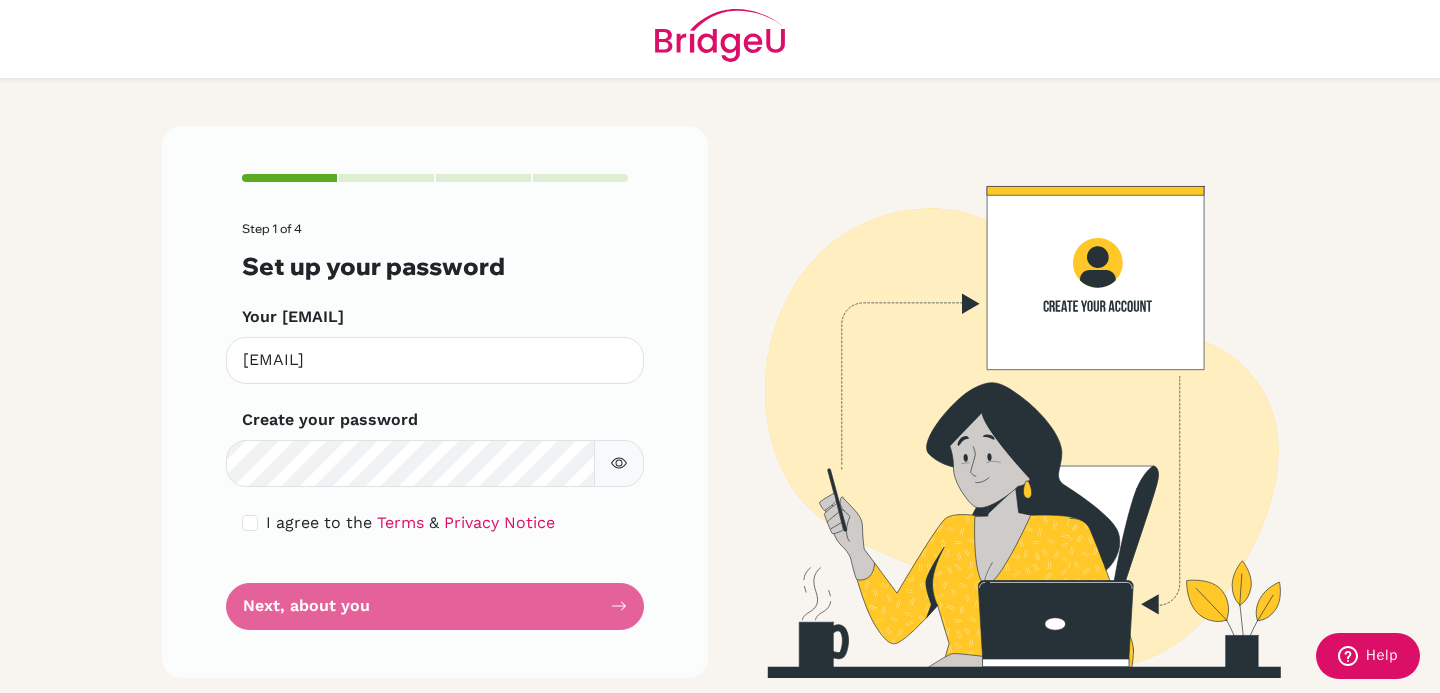 click on "Step 1 of 4
Set up your password
Your email
louiswidagdo@sekolahciputra.sch.id
Invalid email
Create your password
Make sure it's at least 6 characters
I agree to the
Terms
&
Privacy Notice
Next, about you" at bounding box center [435, 426] 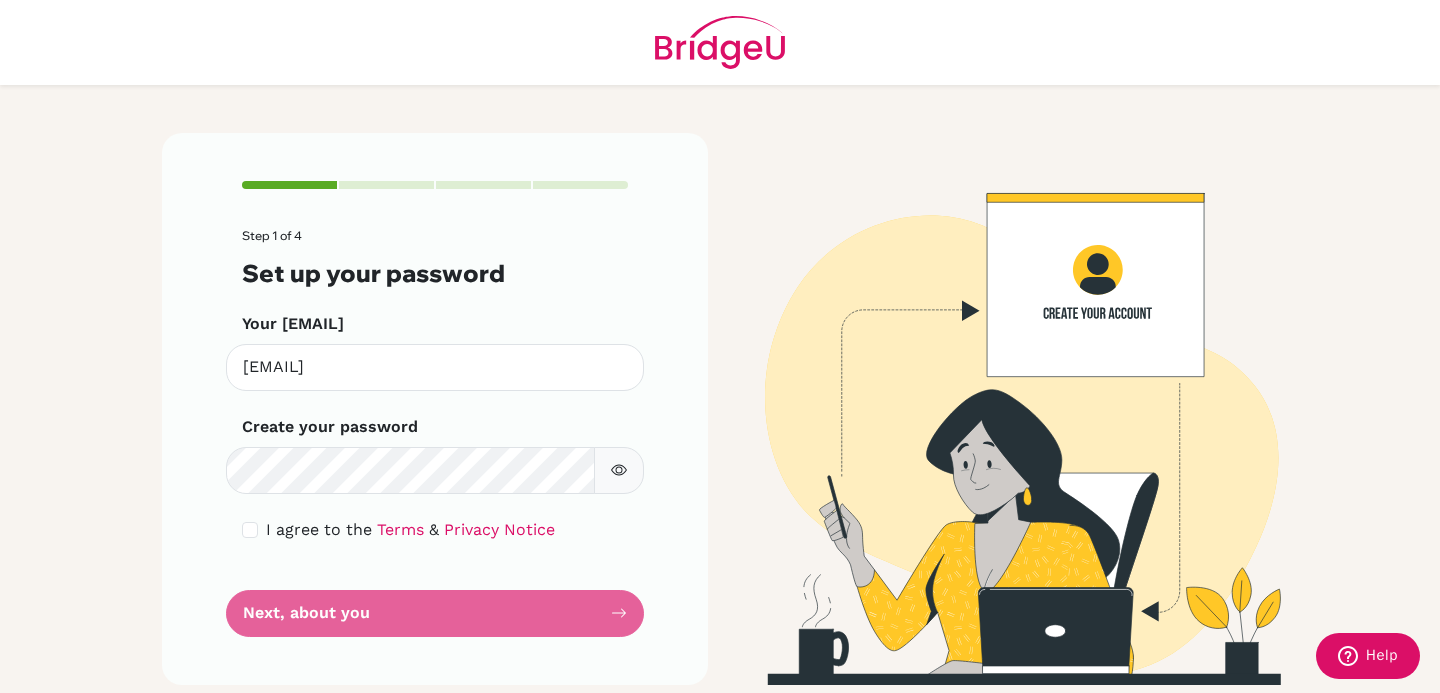 click on "Step 1 of 4
Set up your password
Your email
louiswidagdo@sekolahciputra.sch.id
Invalid email
Create your password
Make sure it's at least 6 characters
I agree to the
Terms
&
Privacy Notice
Next, about you" at bounding box center (435, 433) 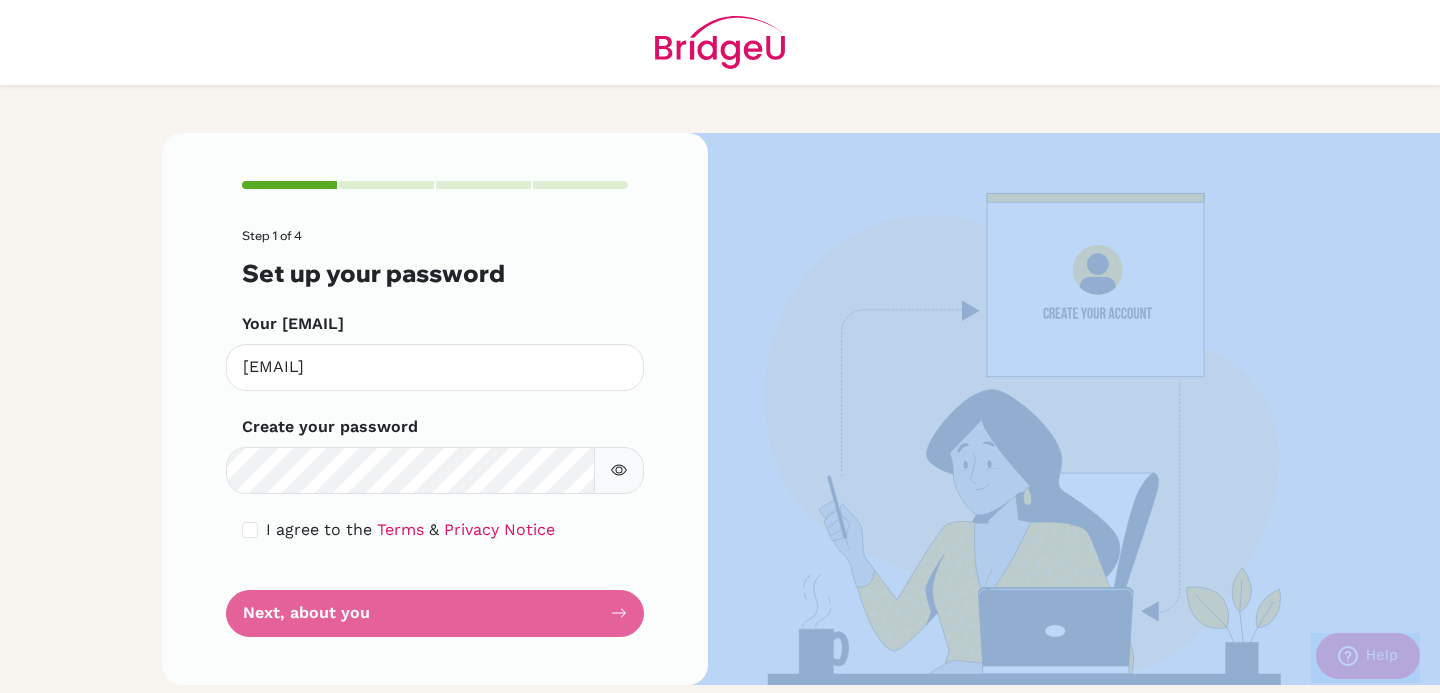 click on "Step 1 of 4
Set up your password
Your email
louiswidagdo@sekolahciputra.sch.id
Invalid email
Create your password
Make sure it's at least 6 characters
I agree to the
Terms
&
Privacy Notice
Next, about you" at bounding box center [435, 433] 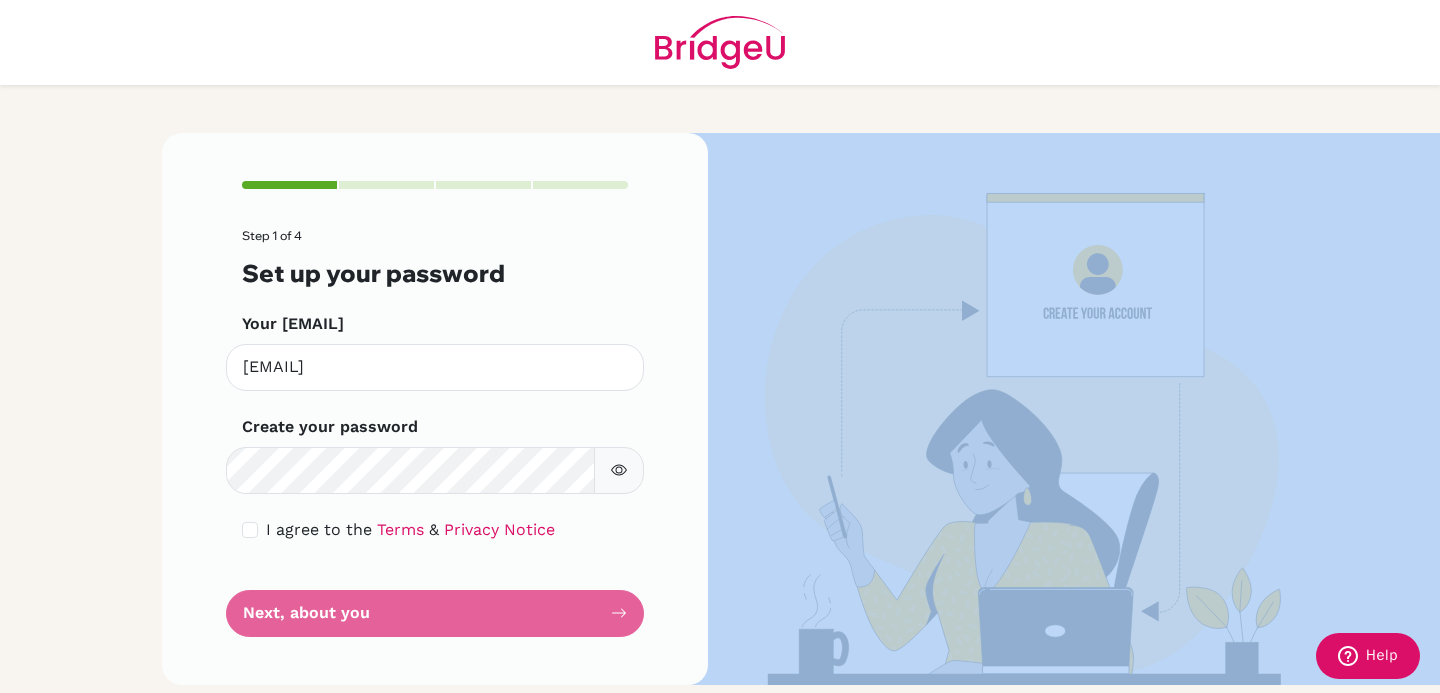 click on "Step 1 of 4
Set up your password
Your email
louiswidagdo@sekolahciputra.sch.id
Invalid email
Create your password
Make sure it's at least 6 characters
I agree to the
Terms
&
Privacy Notice
Next, about you" at bounding box center [435, 433] 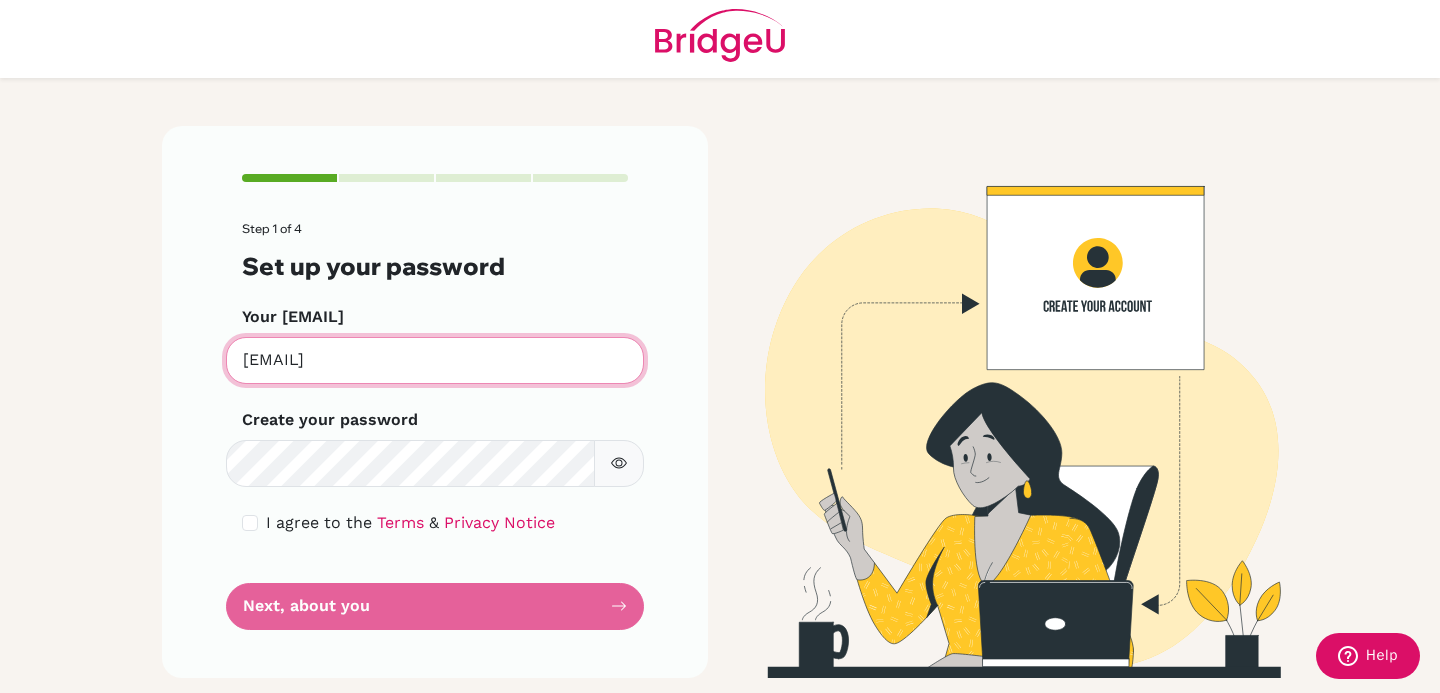 click on "[EMAIL]" at bounding box center [435, 360] 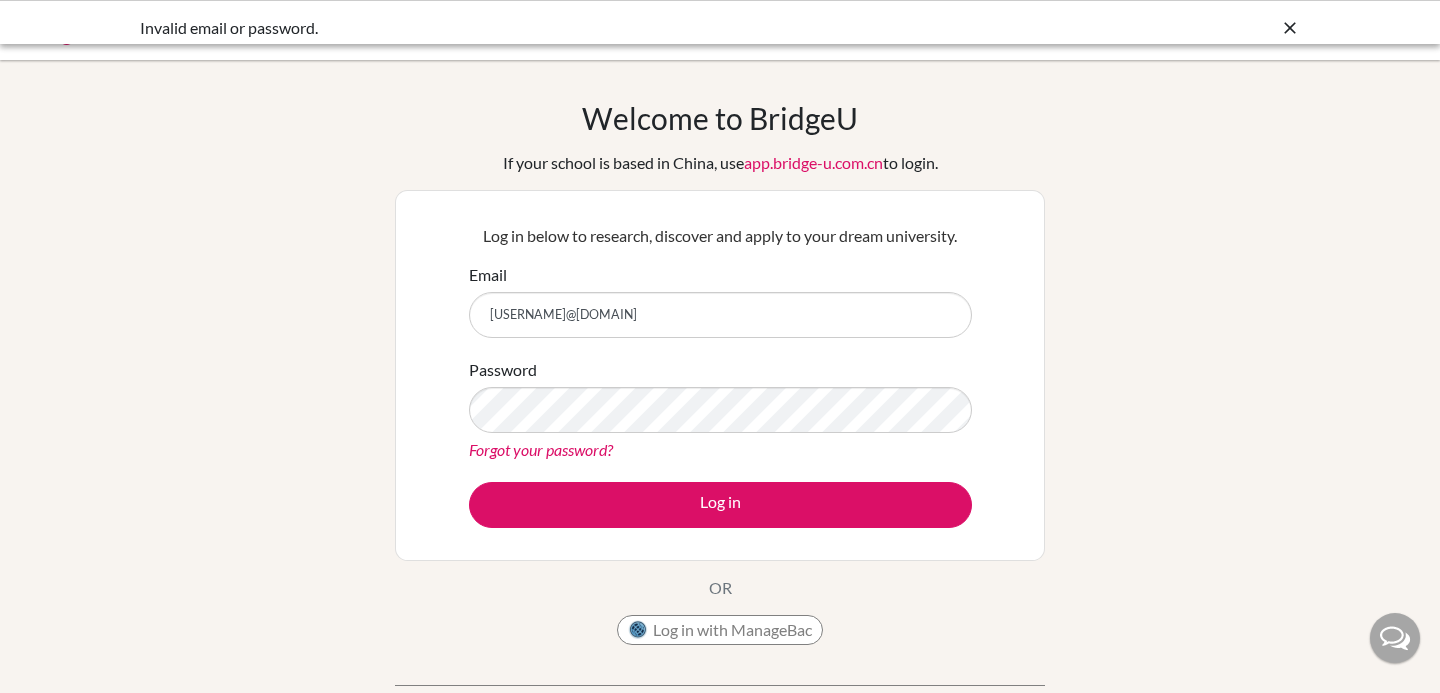 scroll, scrollTop: 0, scrollLeft: 0, axis: both 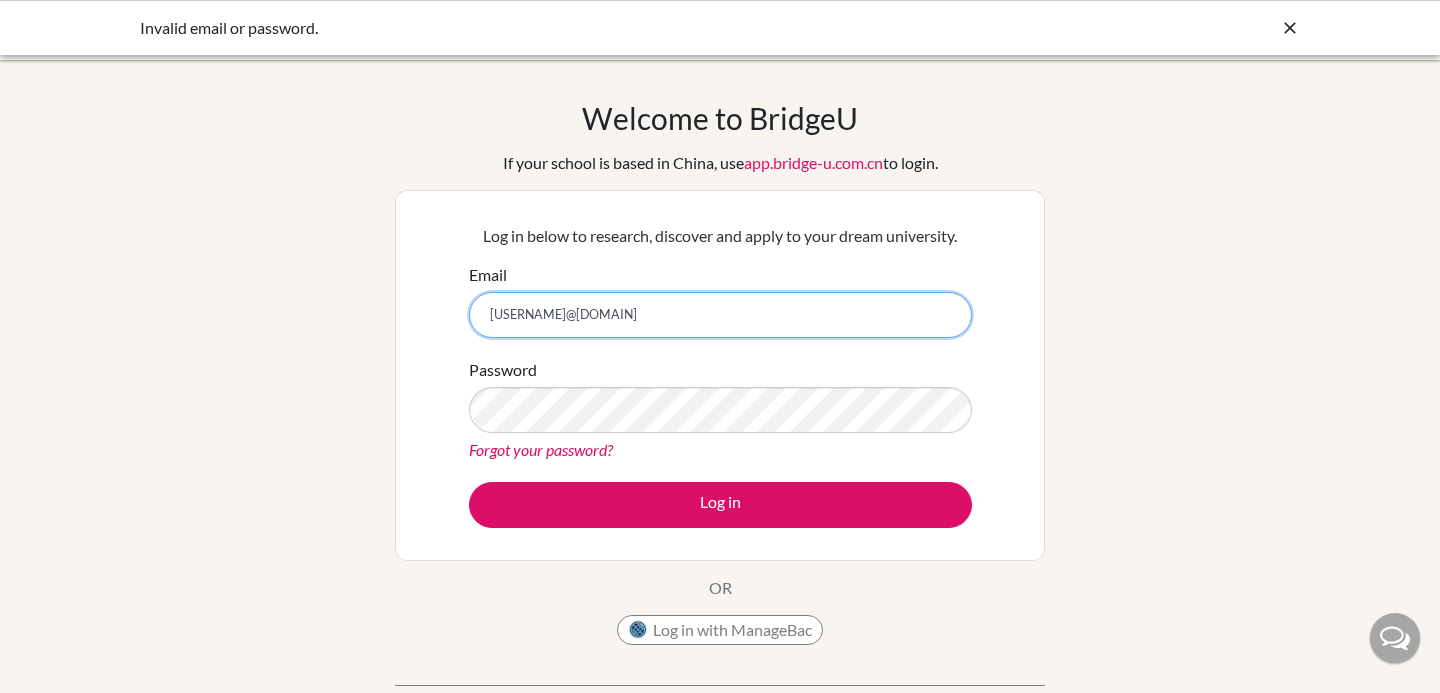 drag, startPoint x: 762, startPoint y: 313, endPoint x: 259, endPoint y: 286, distance: 503.72412 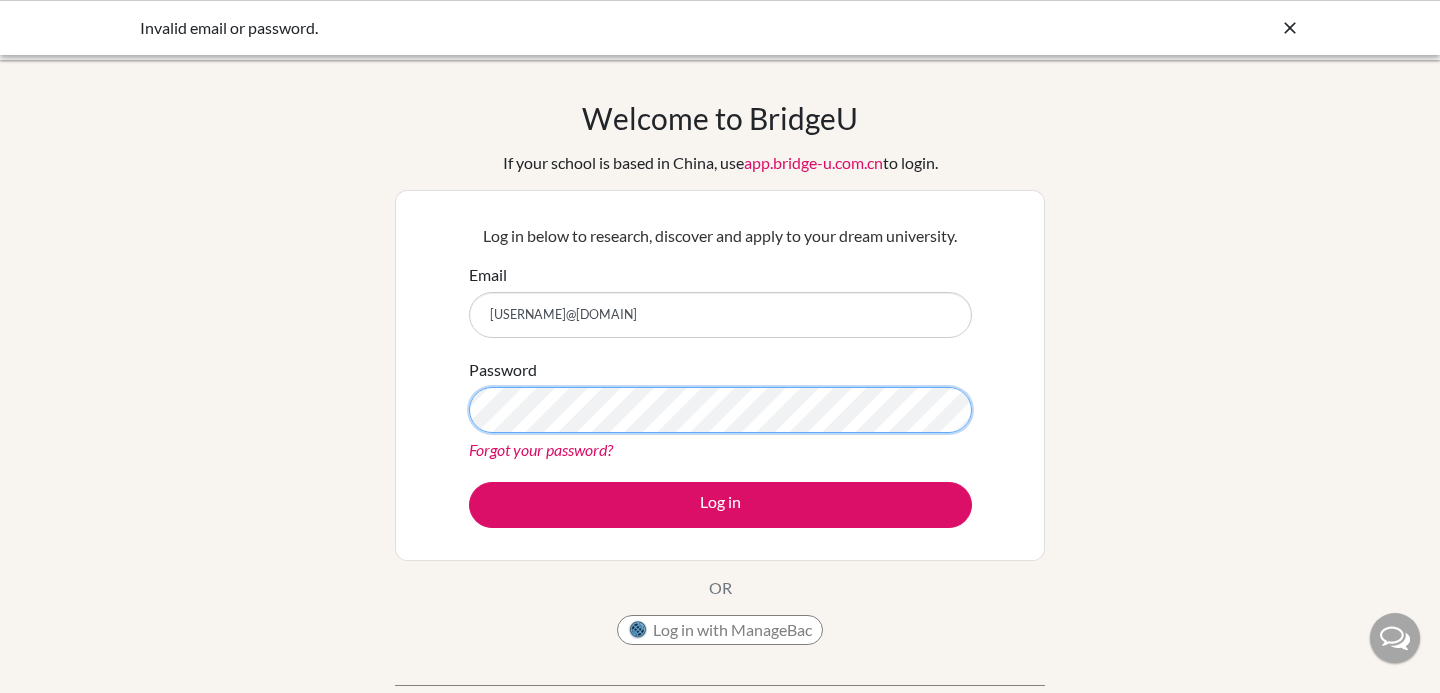 click on "Log in" at bounding box center [720, 505] 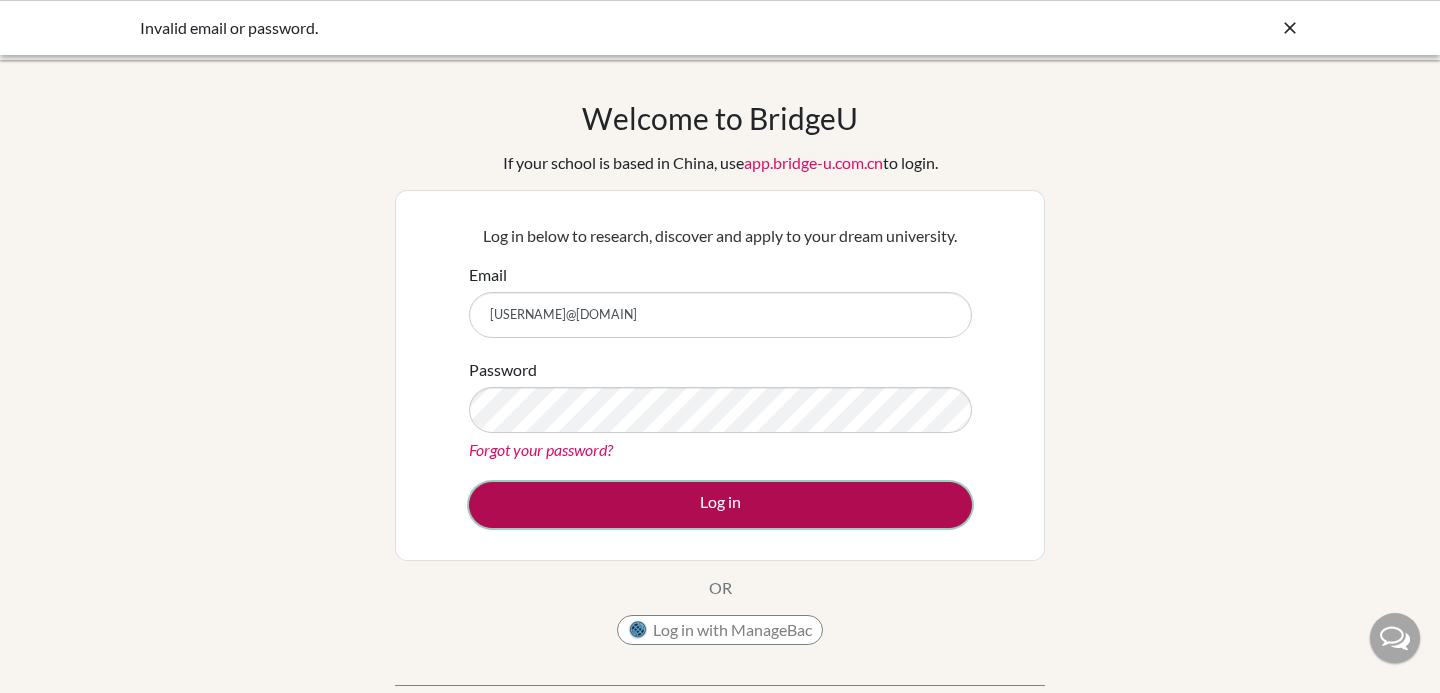 click on "Log in" at bounding box center [720, 505] 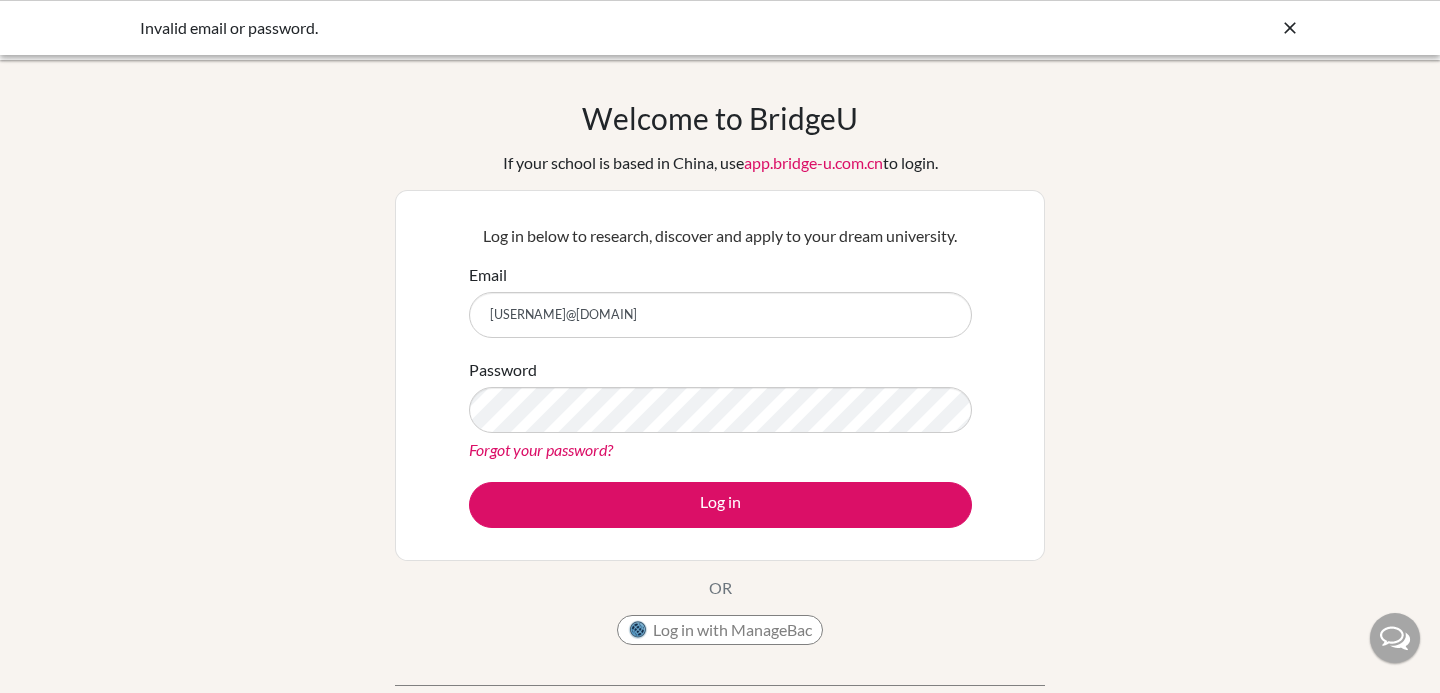 scroll, scrollTop: 0, scrollLeft: 0, axis: both 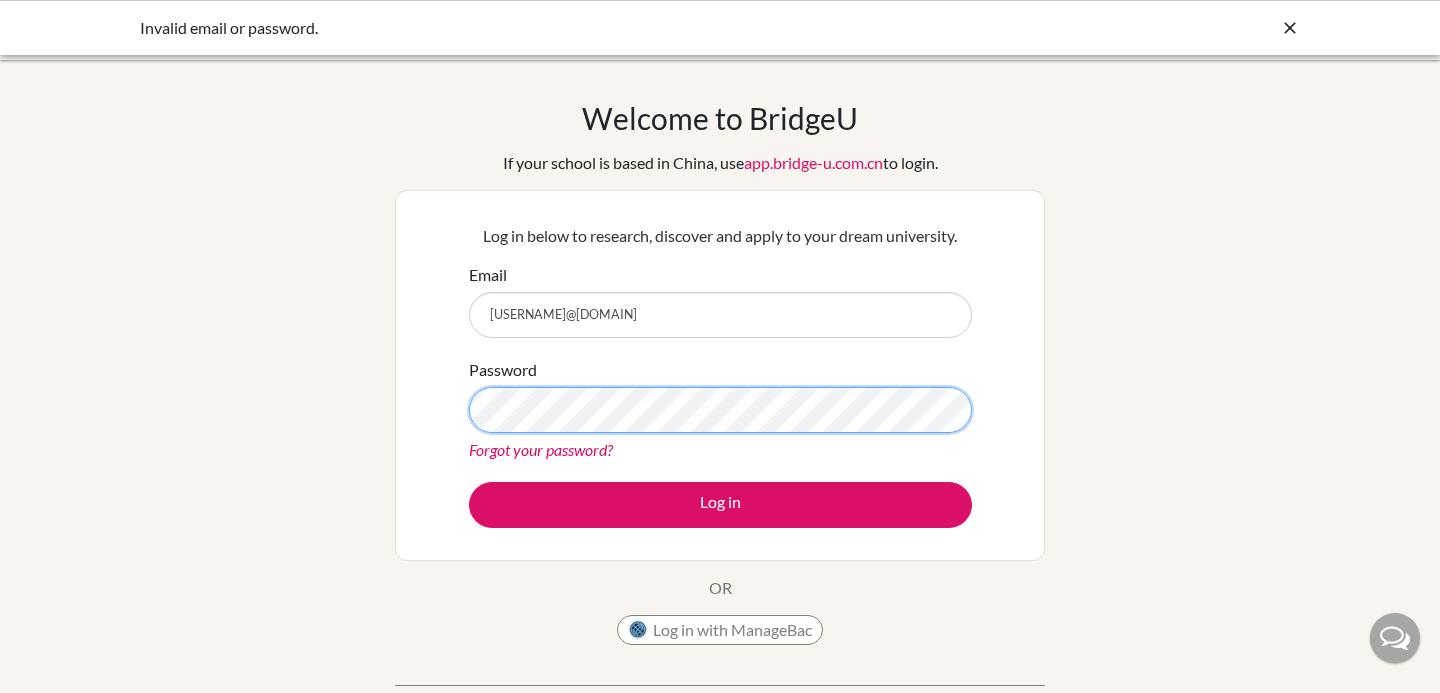 click on "Log in" at bounding box center (720, 505) 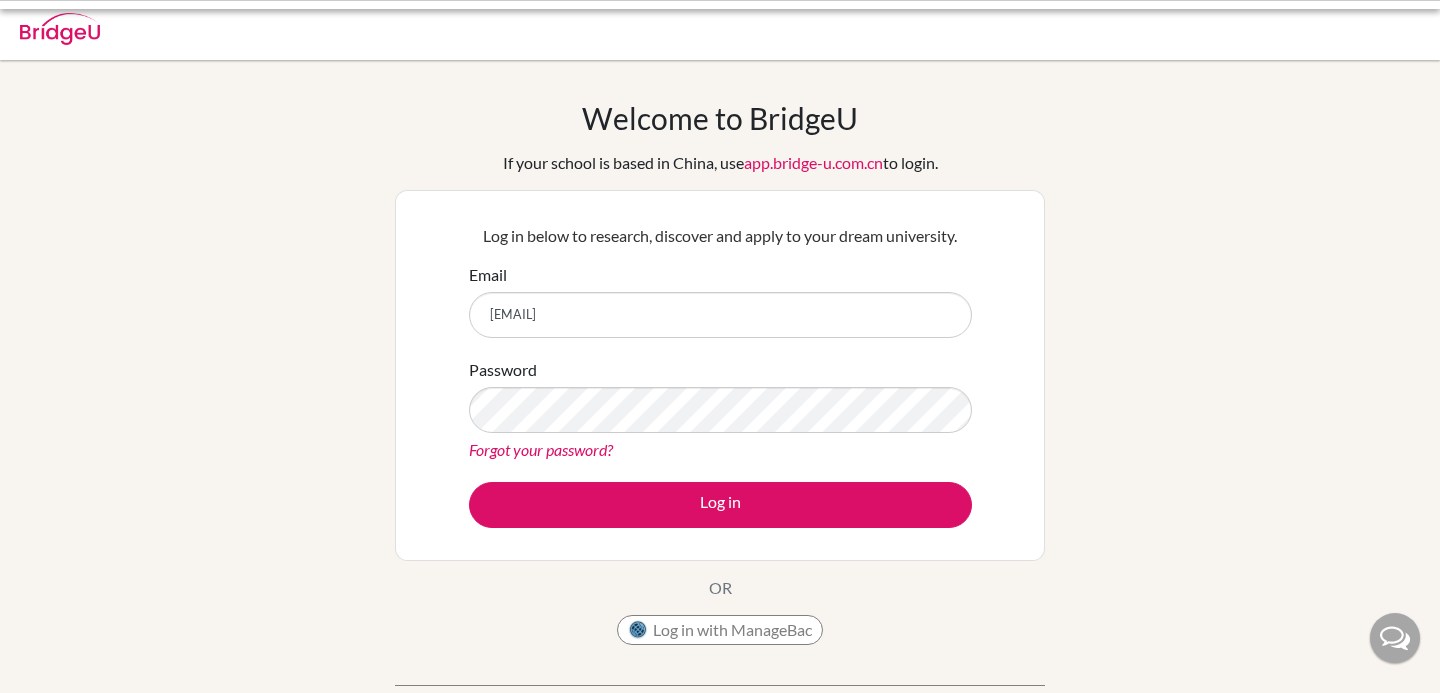scroll, scrollTop: 0, scrollLeft: 0, axis: both 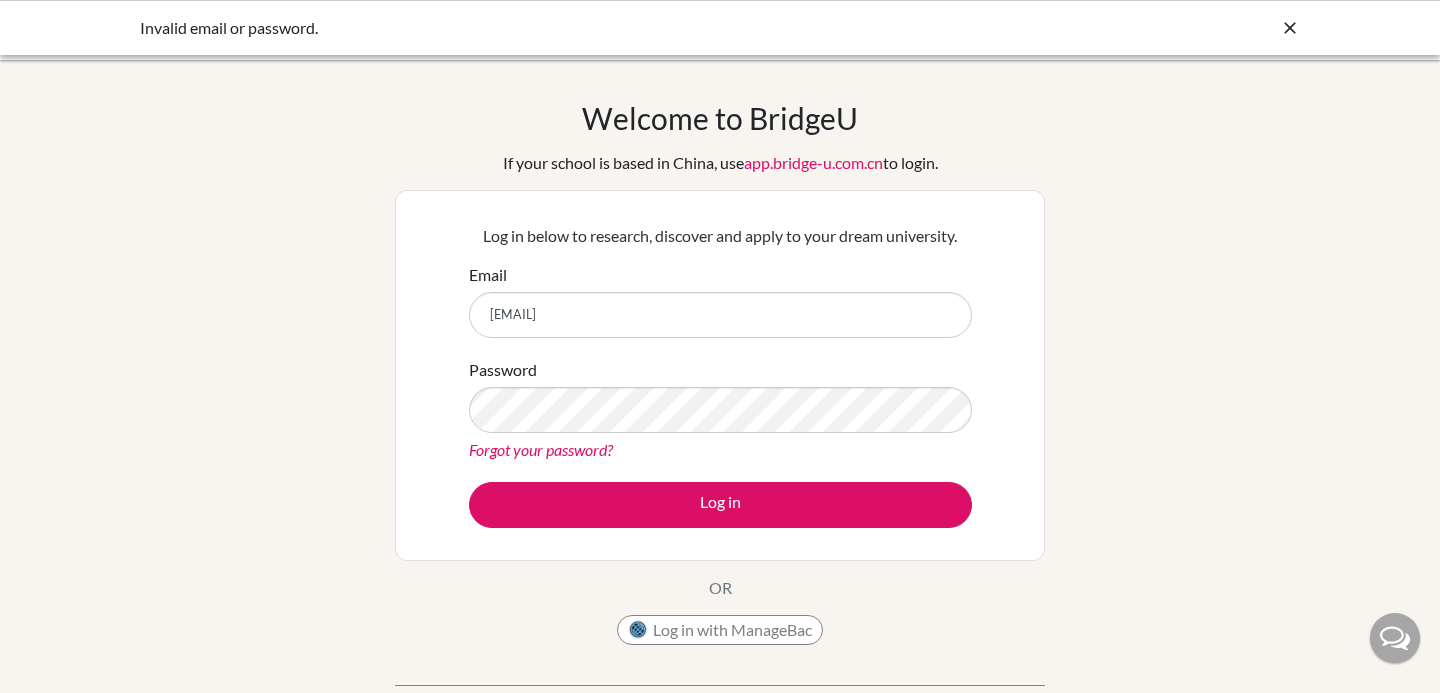 click on "Forgot your password?" at bounding box center [541, 449] 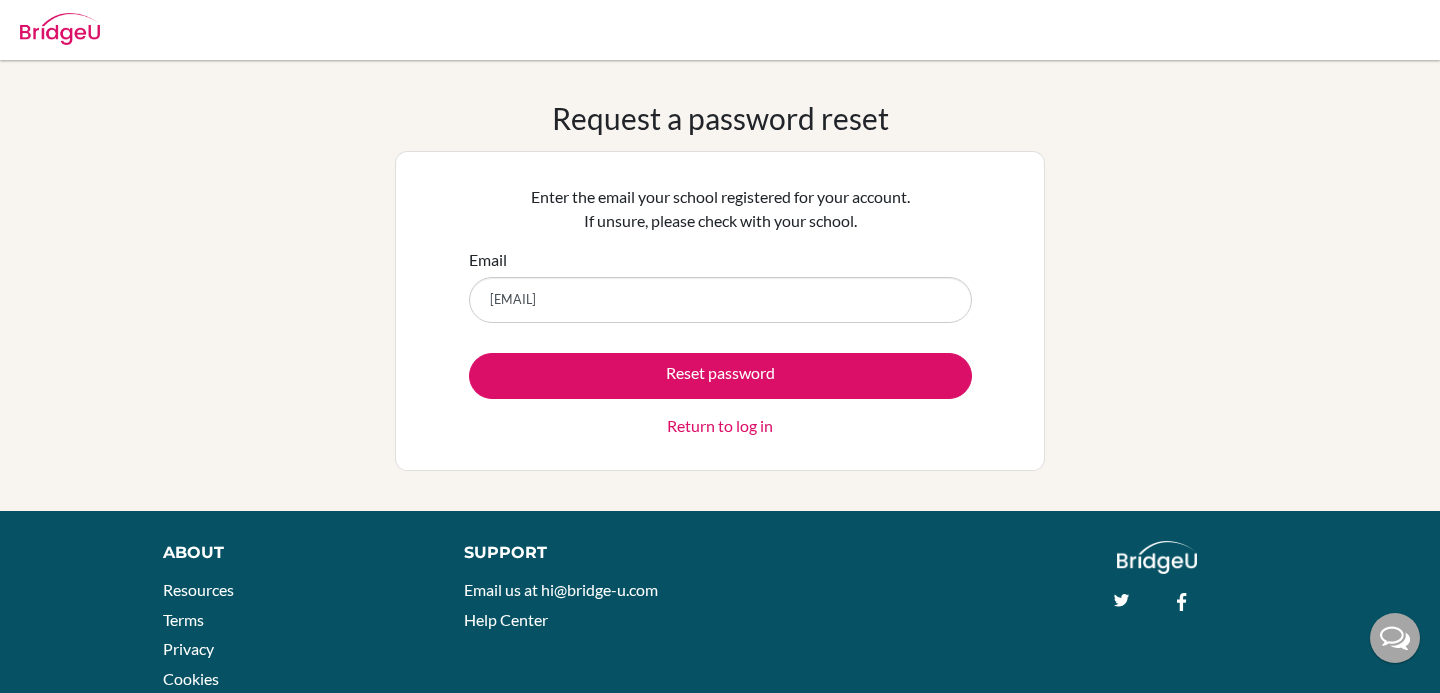 scroll, scrollTop: 0, scrollLeft: 0, axis: both 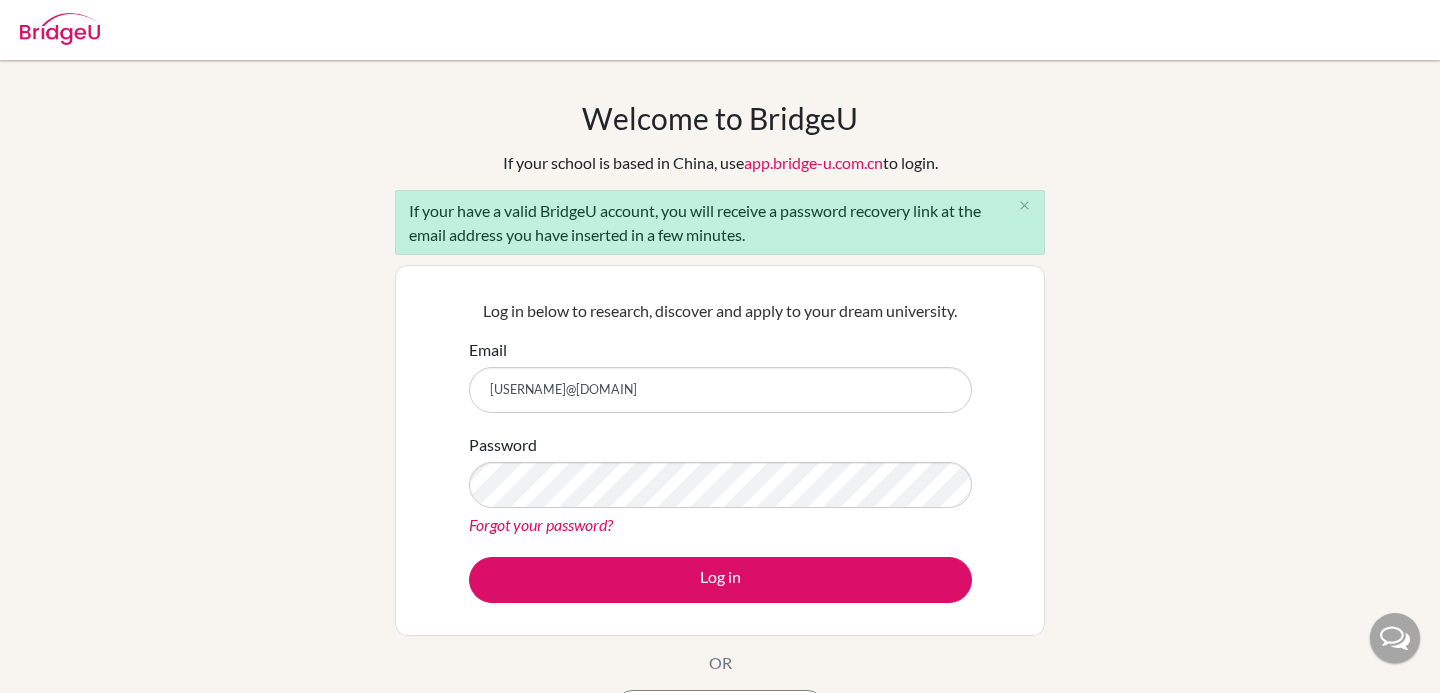 type on "[USERNAME]@[DOMAIN]" 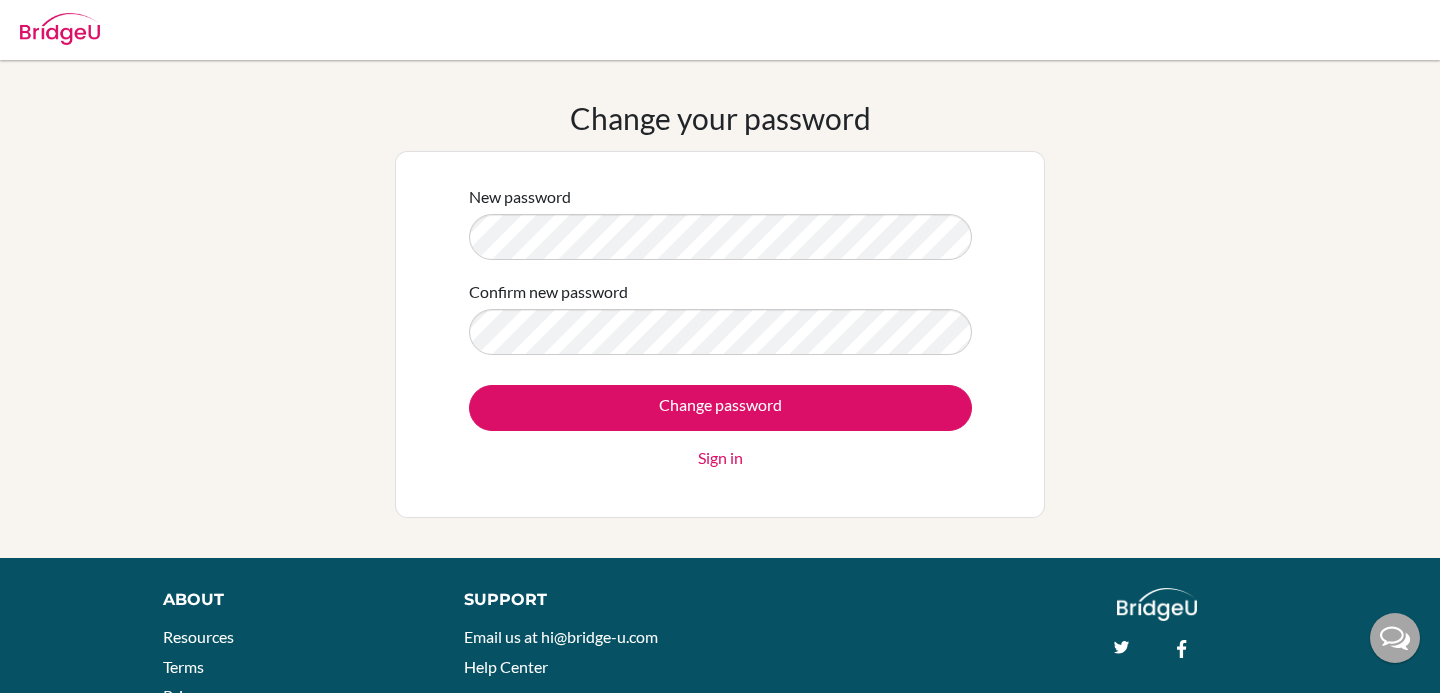 scroll, scrollTop: 0, scrollLeft: 0, axis: both 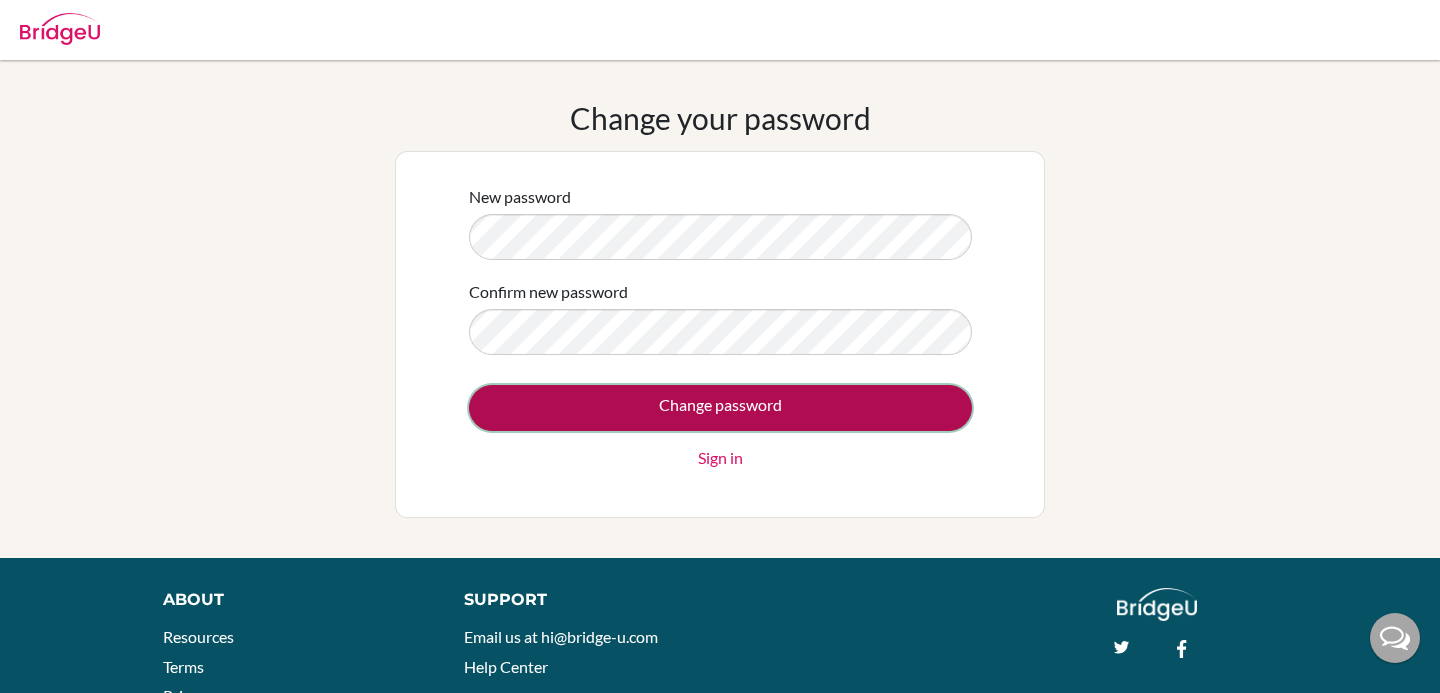 click on "Change password" at bounding box center (720, 408) 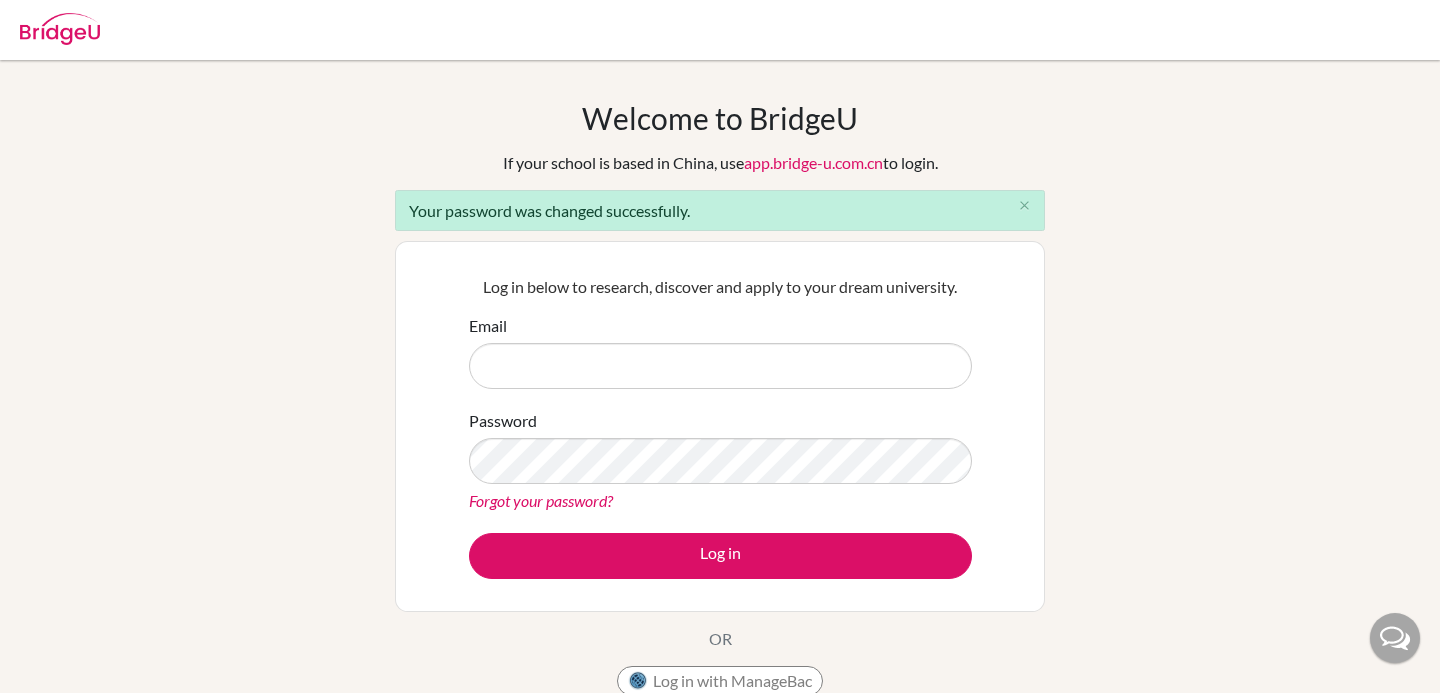 scroll, scrollTop: 0, scrollLeft: 0, axis: both 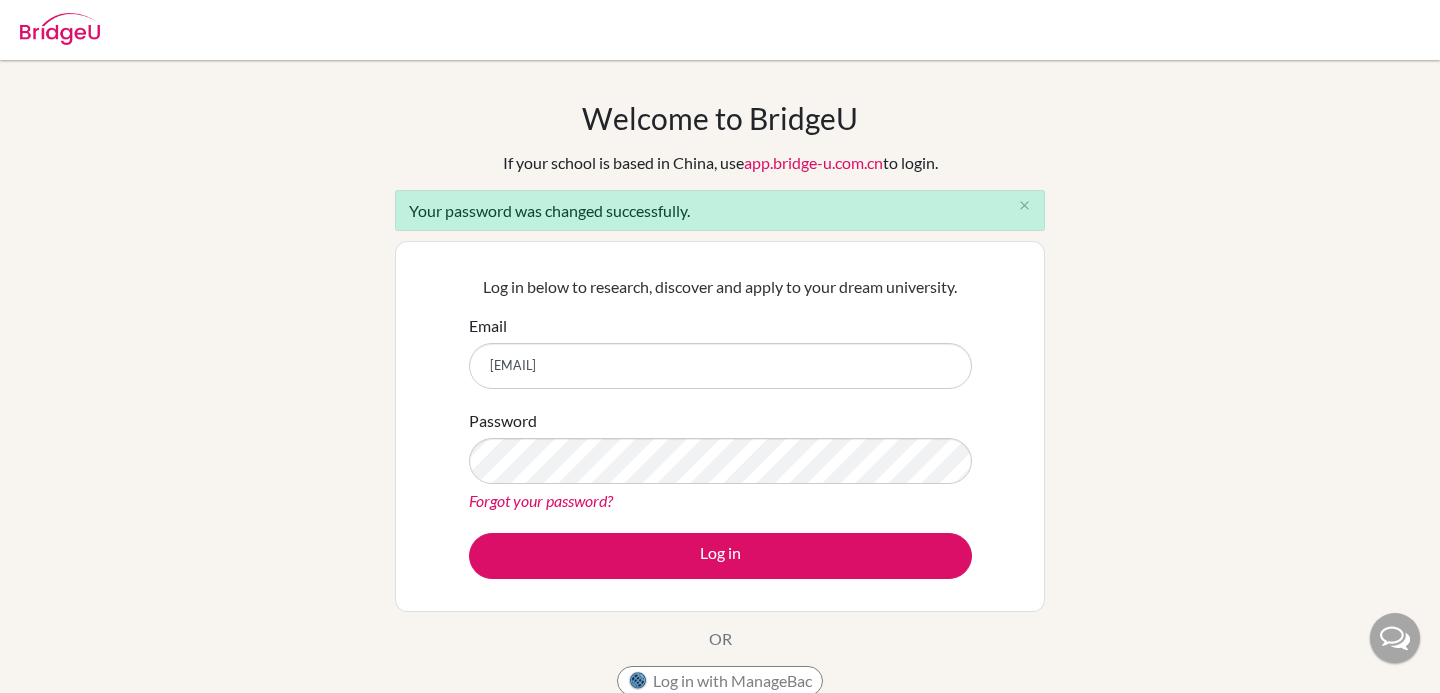 type on "[USERNAME]@[DOMAIN]" 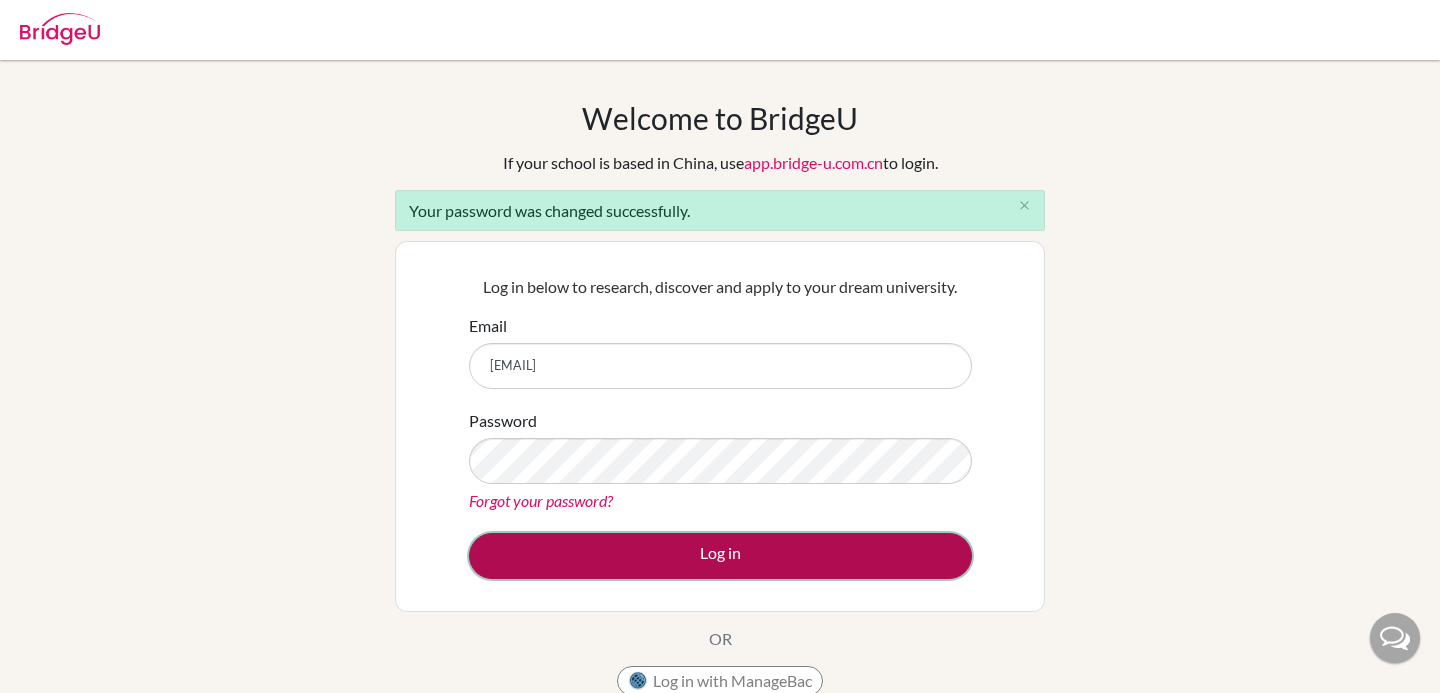 click on "Log in" at bounding box center [720, 556] 